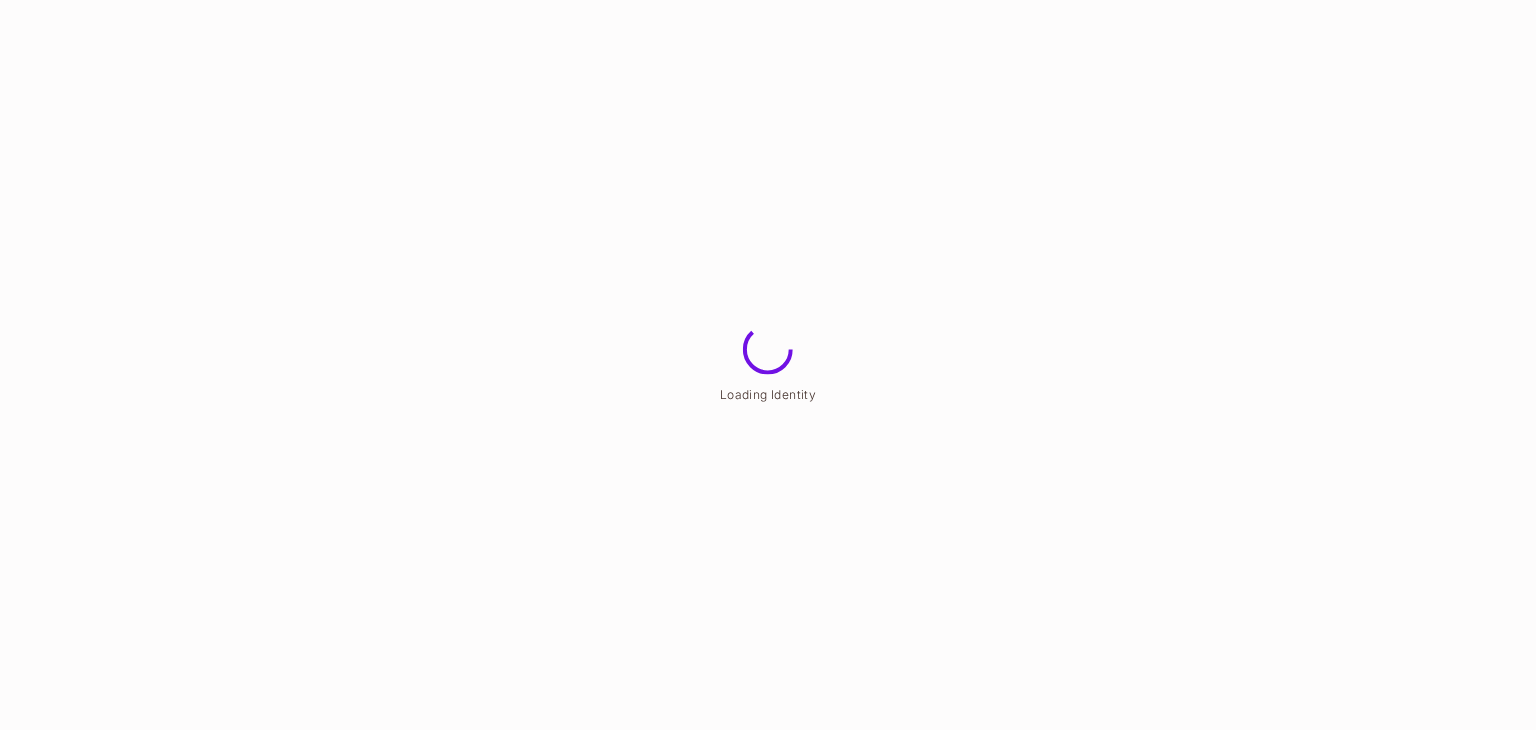scroll, scrollTop: 0, scrollLeft: 0, axis: both 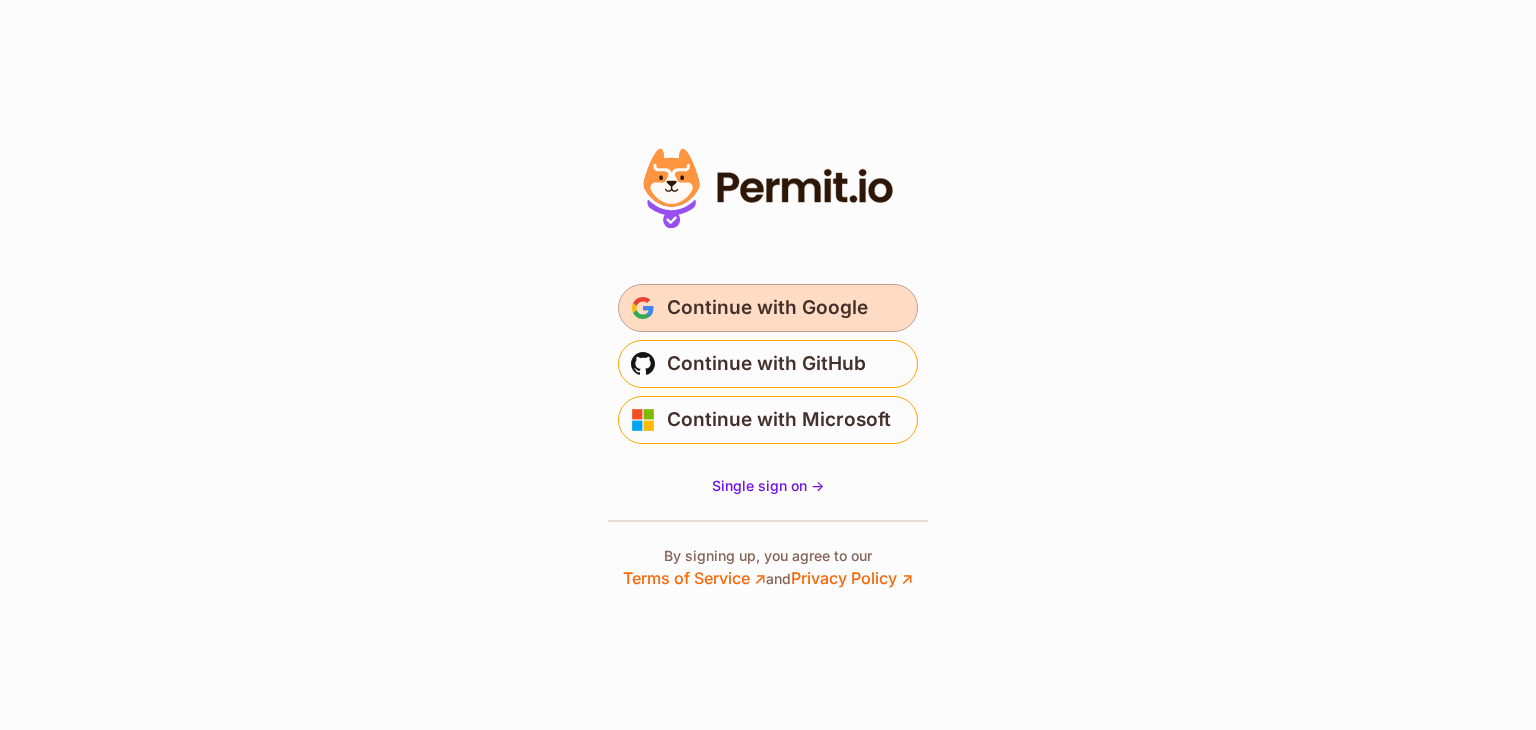 click on "Continue with Google" at bounding box center [767, 308] 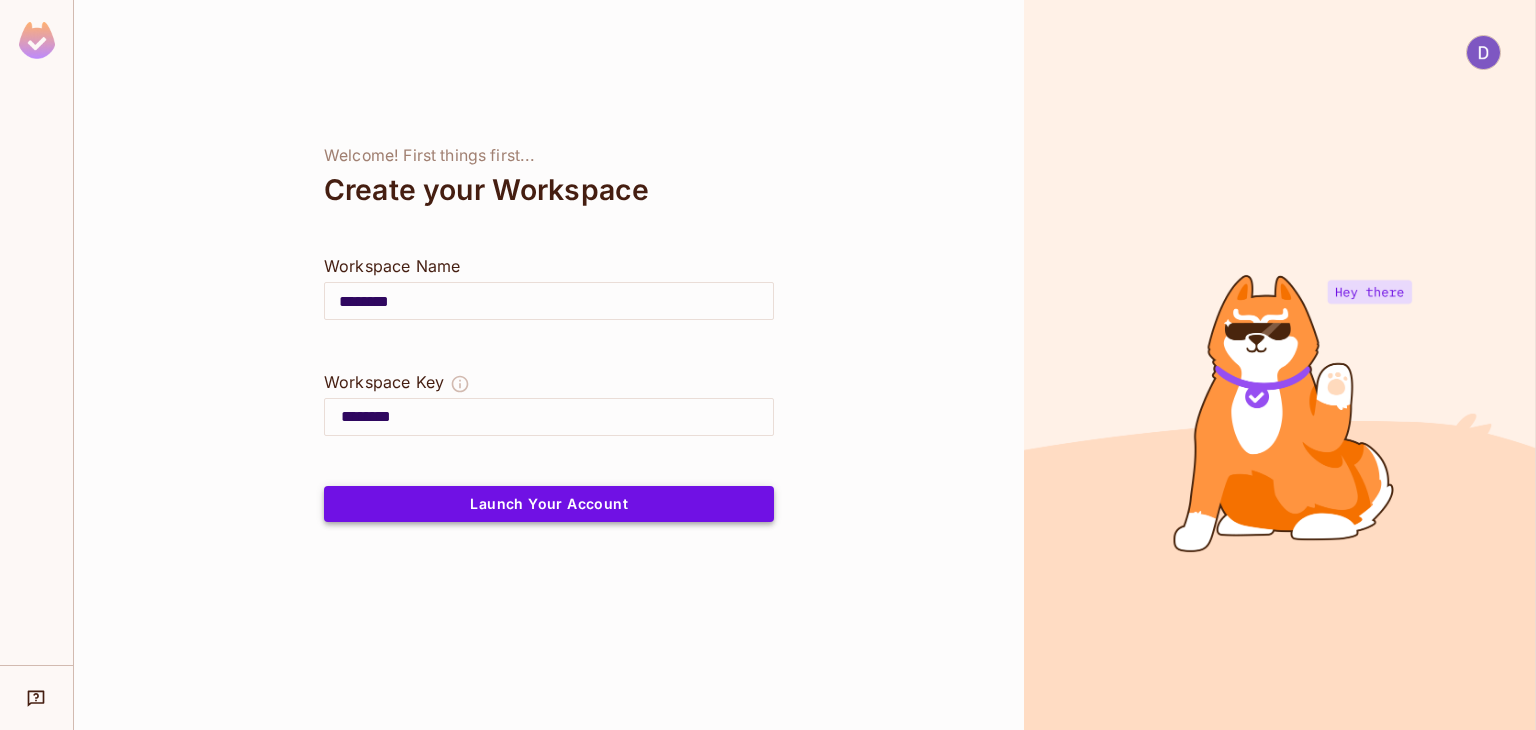 scroll, scrollTop: 0, scrollLeft: 0, axis: both 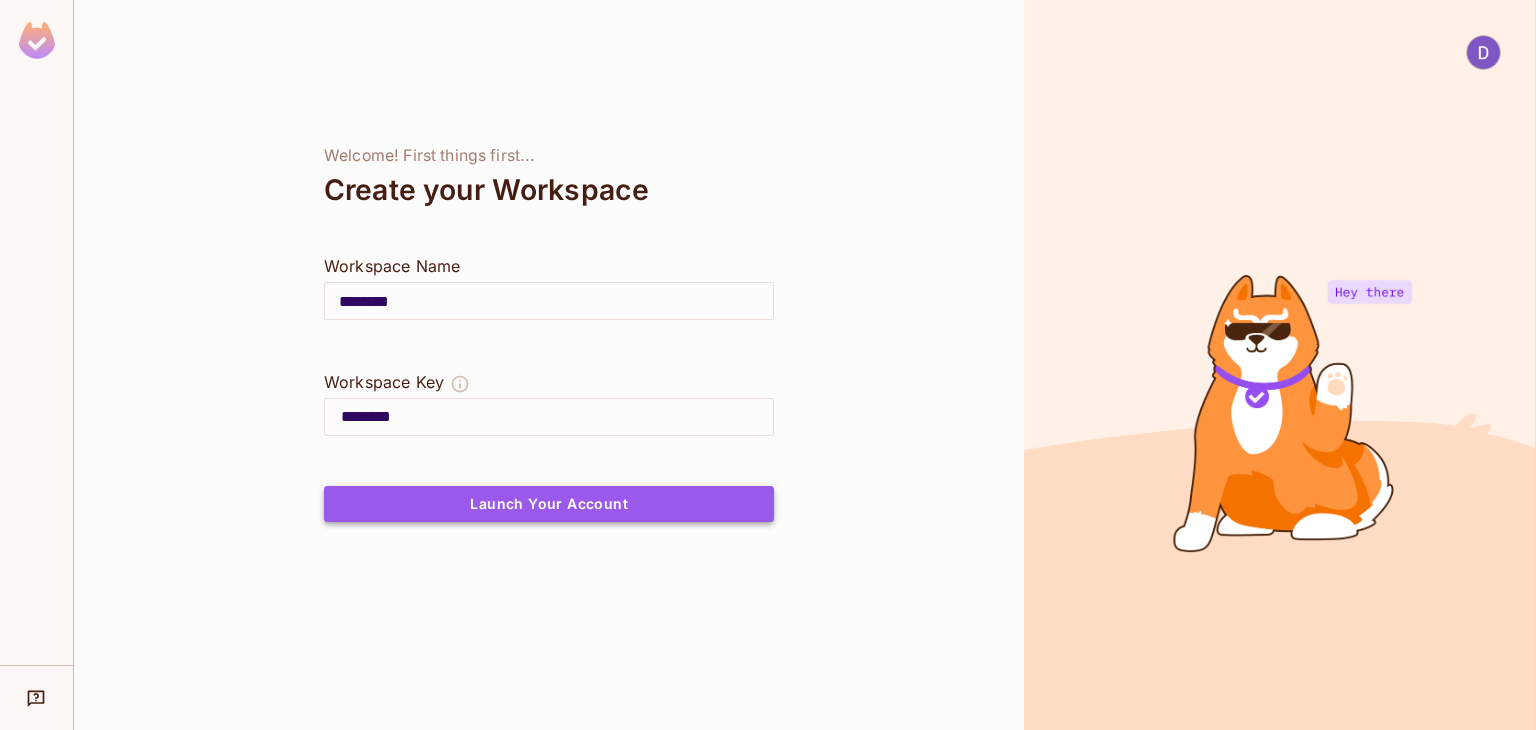 click on "Launch Your Account" at bounding box center [549, 504] 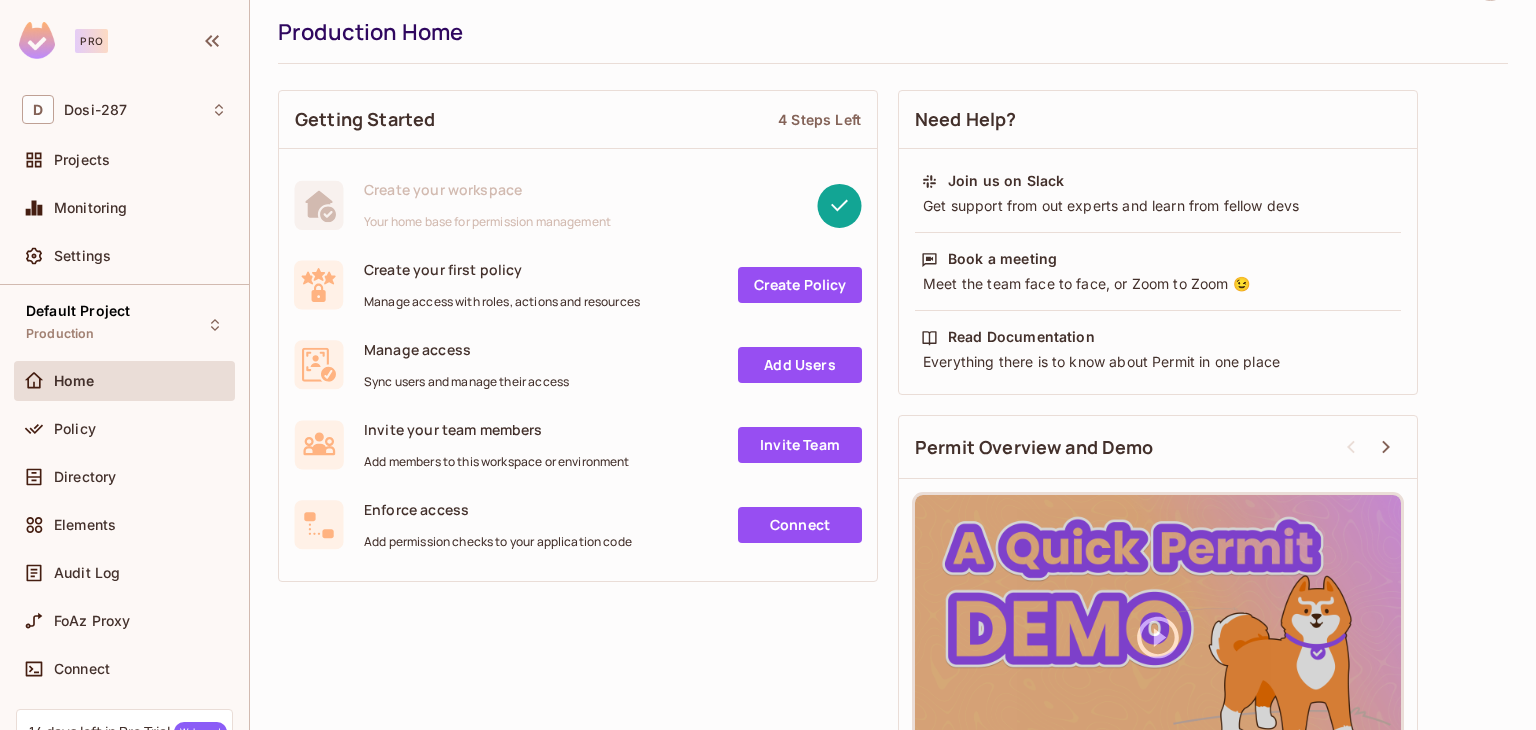 scroll, scrollTop: 138, scrollLeft: 0, axis: vertical 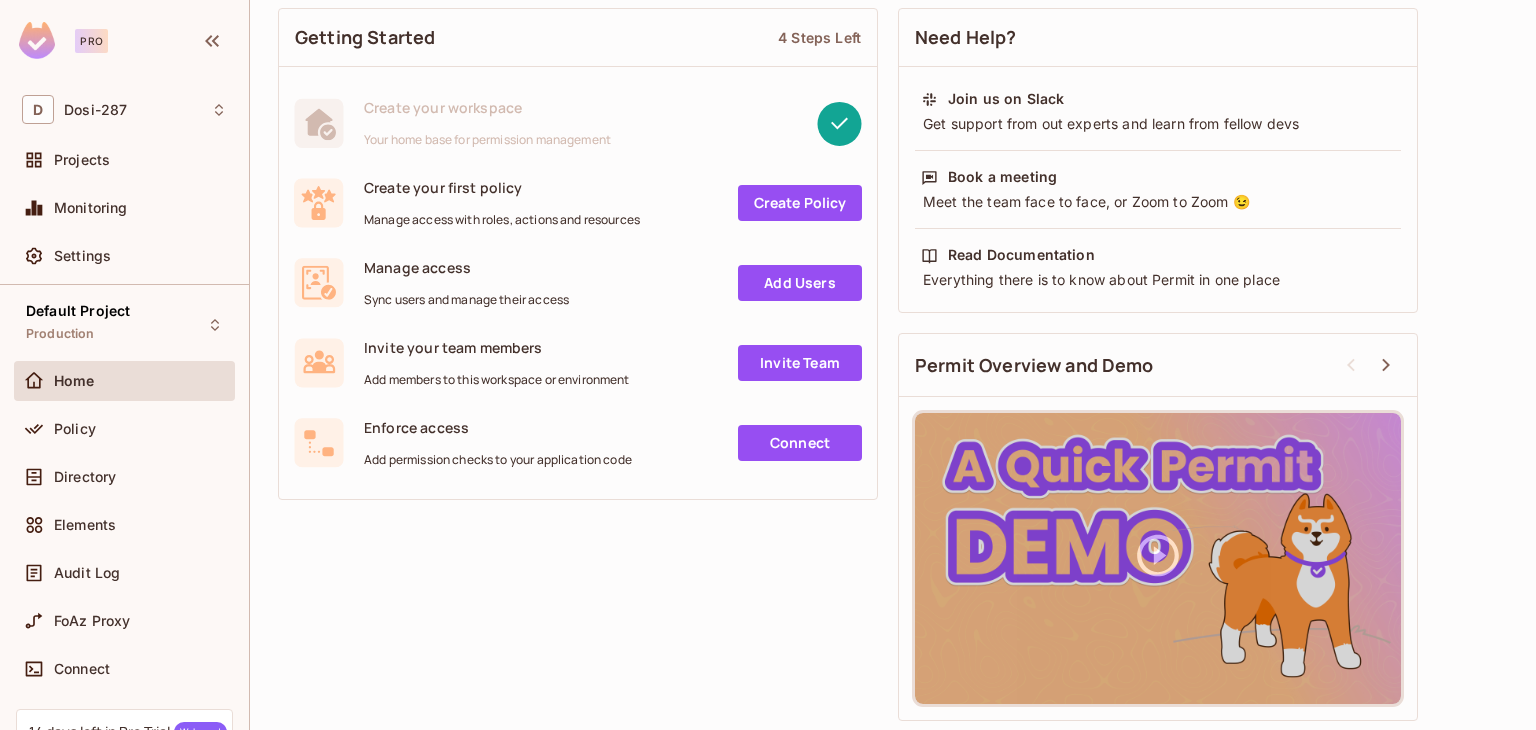 click on "Connect" at bounding box center (800, 443) 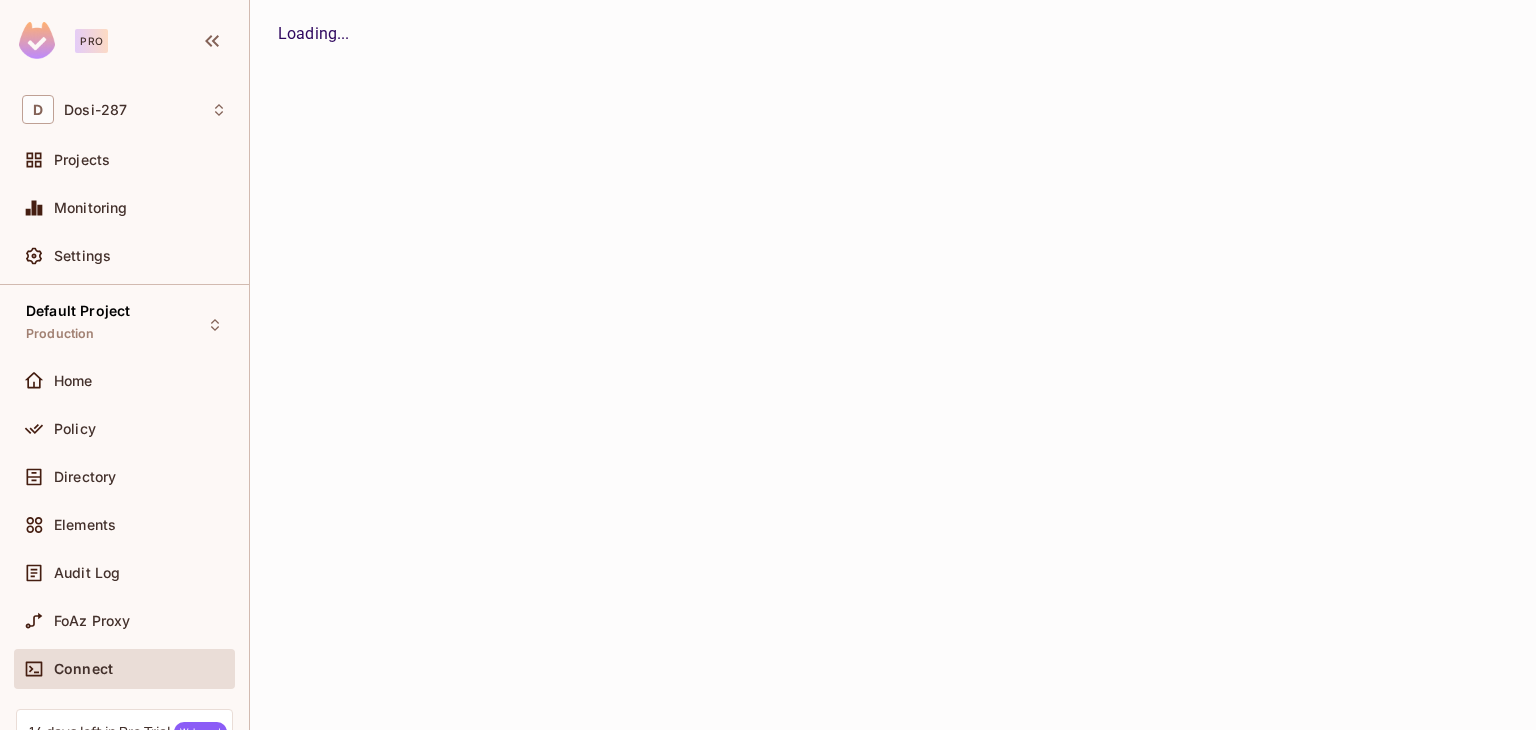 scroll, scrollTop: 0, scrollLeft: 0, axis: both 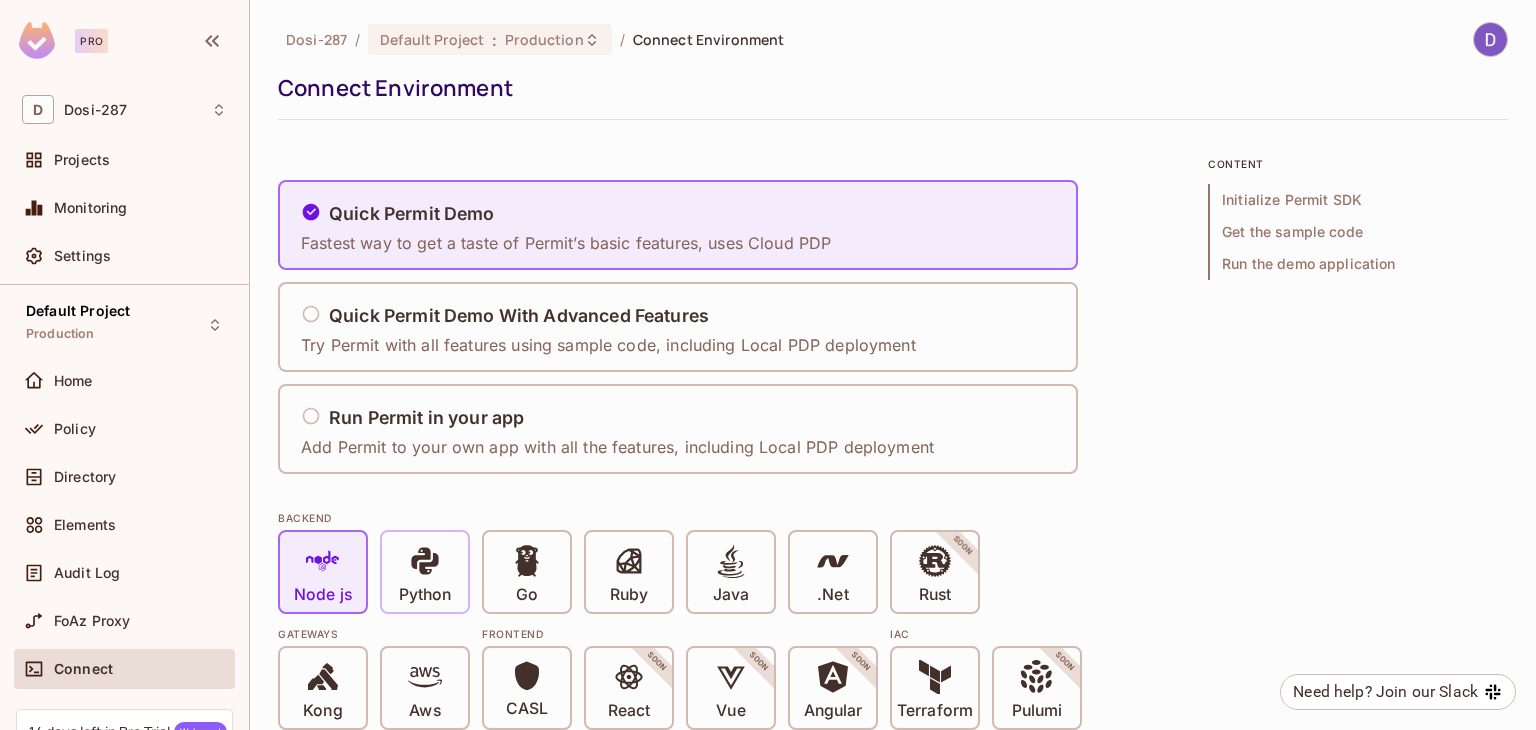 click on "Python" at bounding box center [425, 595] 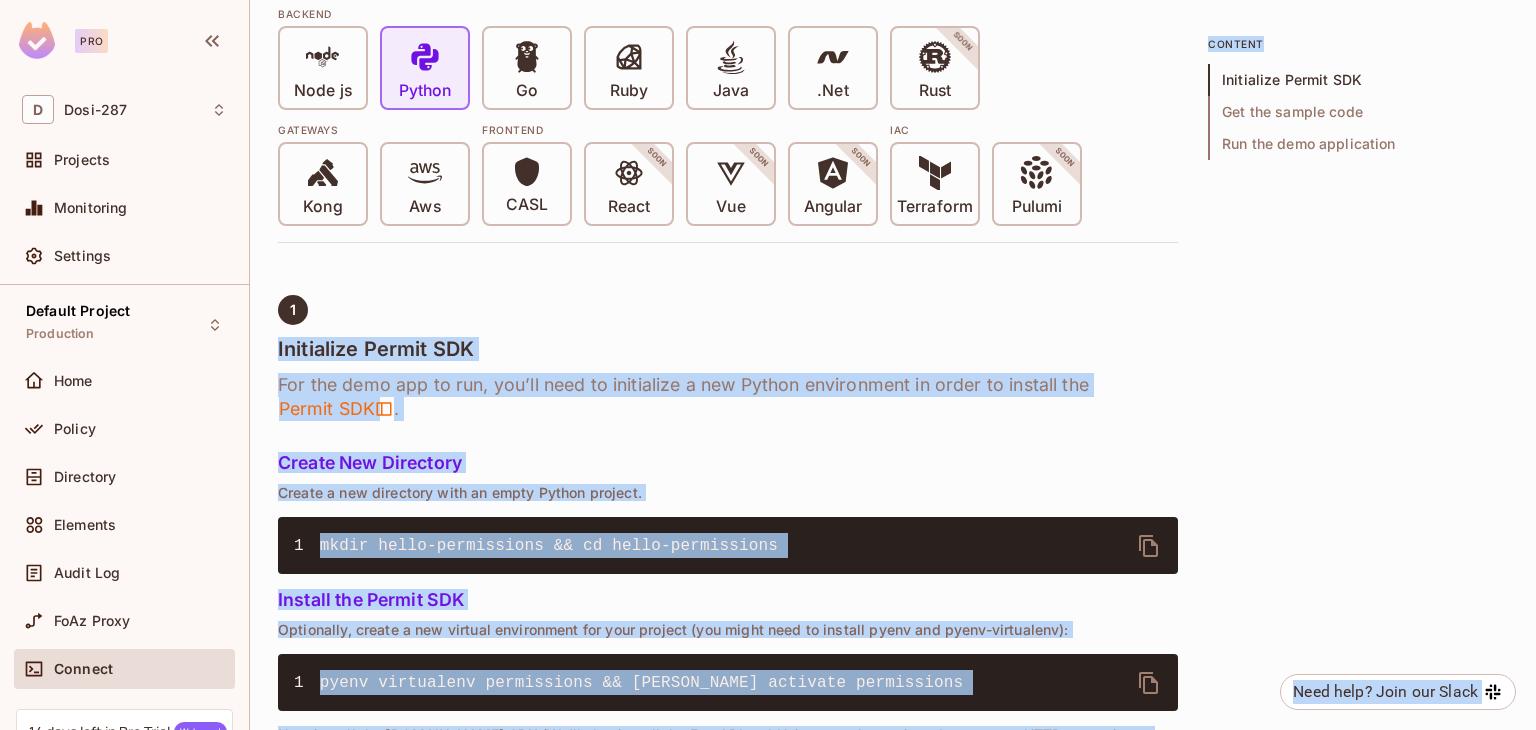 scroll, scrollTop: 538, scrollLeft: 0, axis: vertical 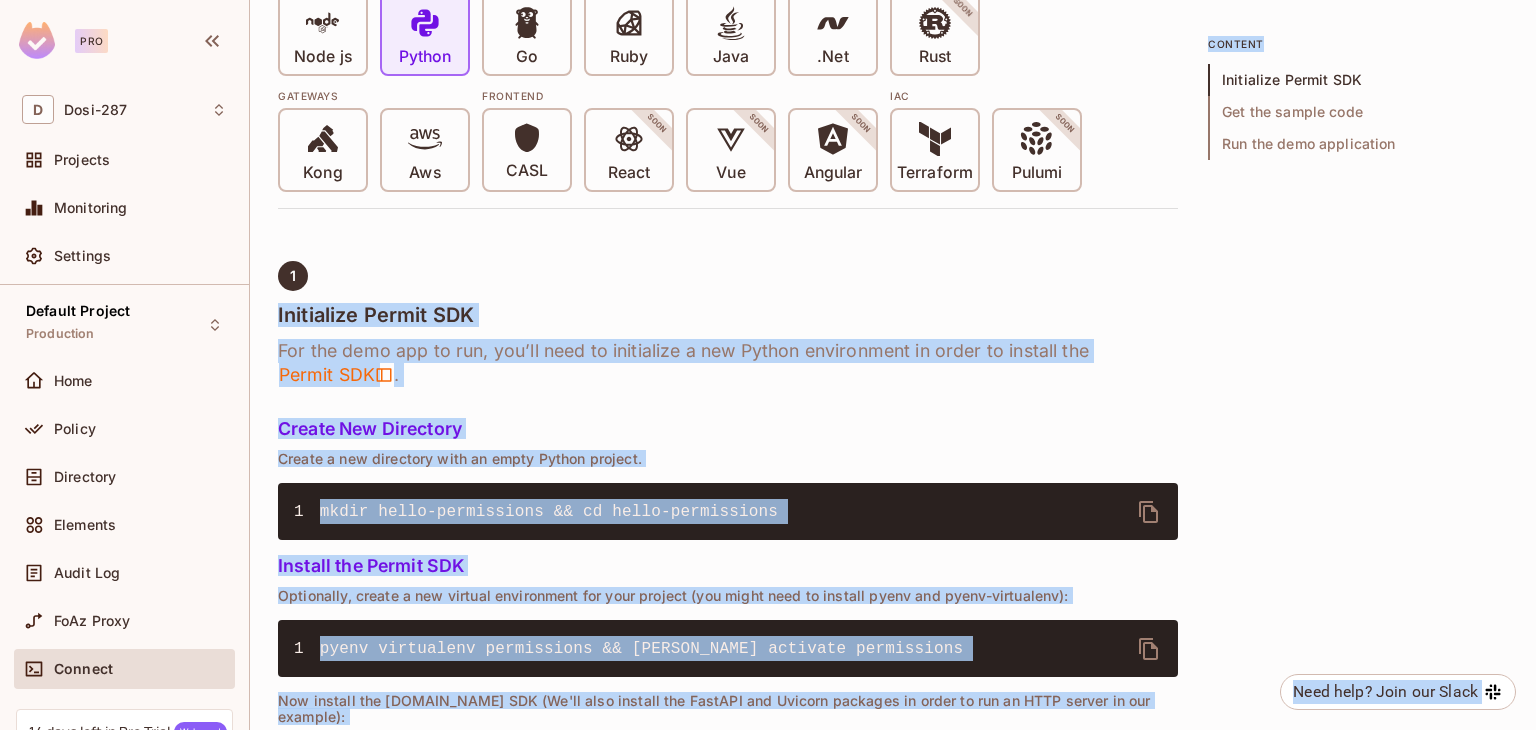 drag, startPoint x: 1535, startPoint y: 160, endPoint x: 1535, endPoint y: 272, distance: 112 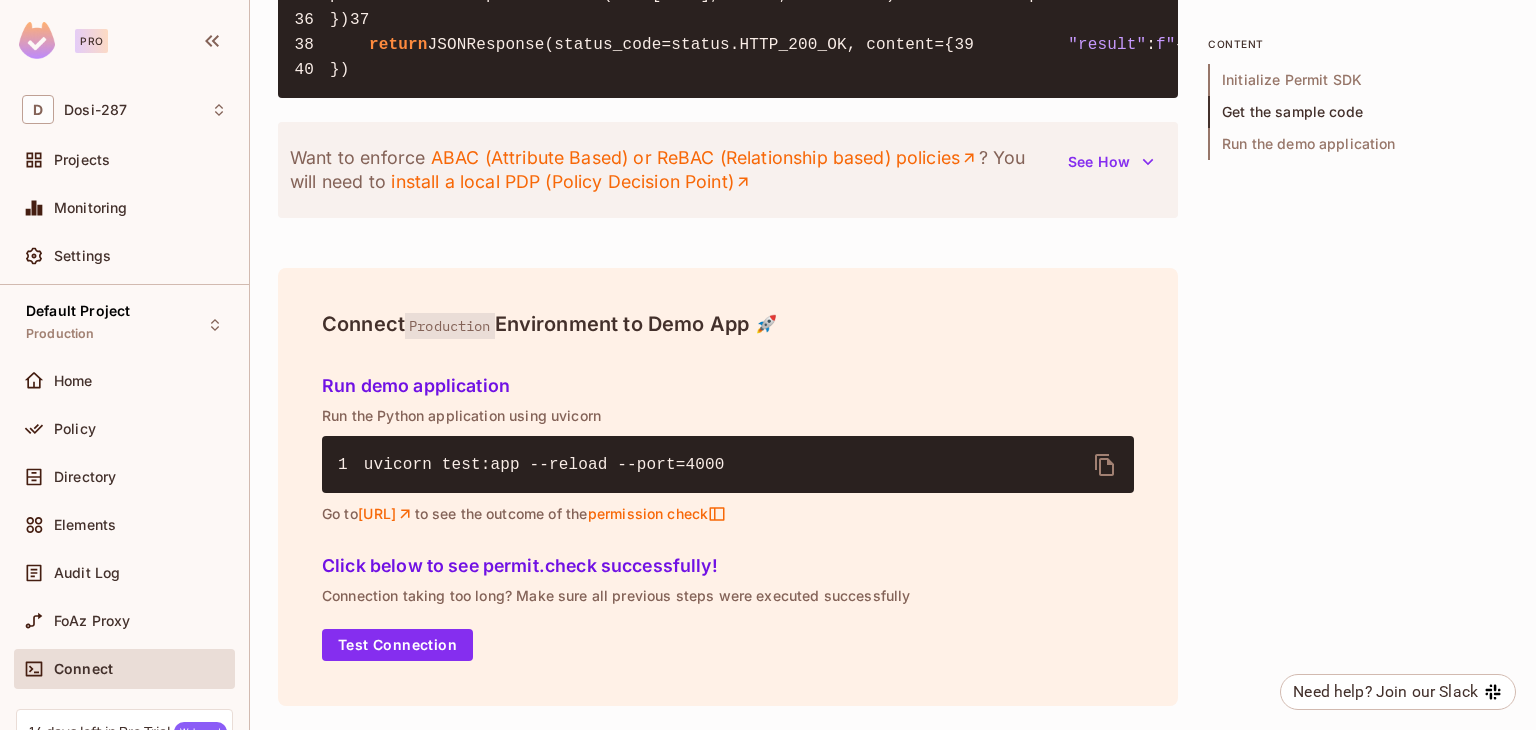 scroll, scrollTop: 2608, scrollLeft: 0, axis: vertical 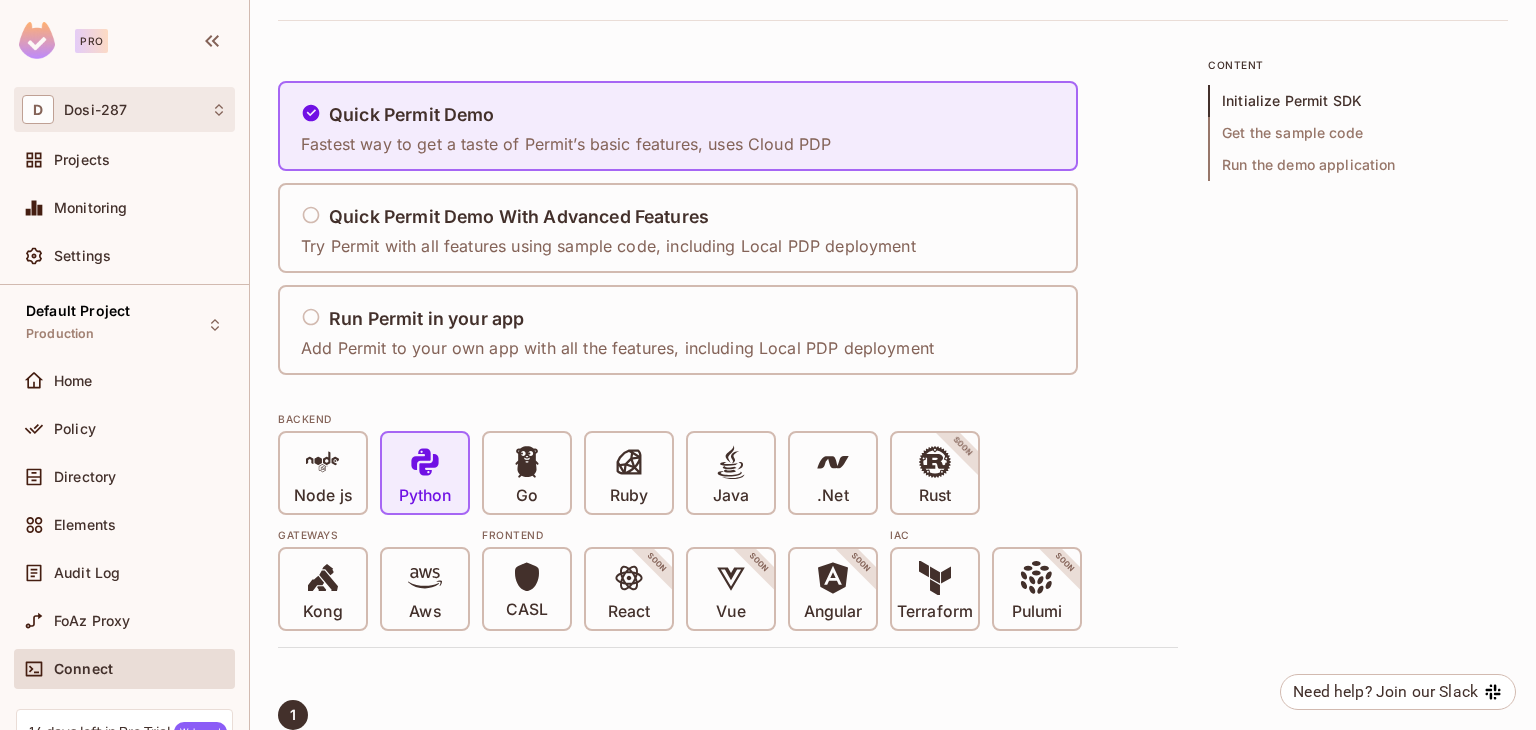 click on "D Dosi-287" at bounding box center [124, 109] 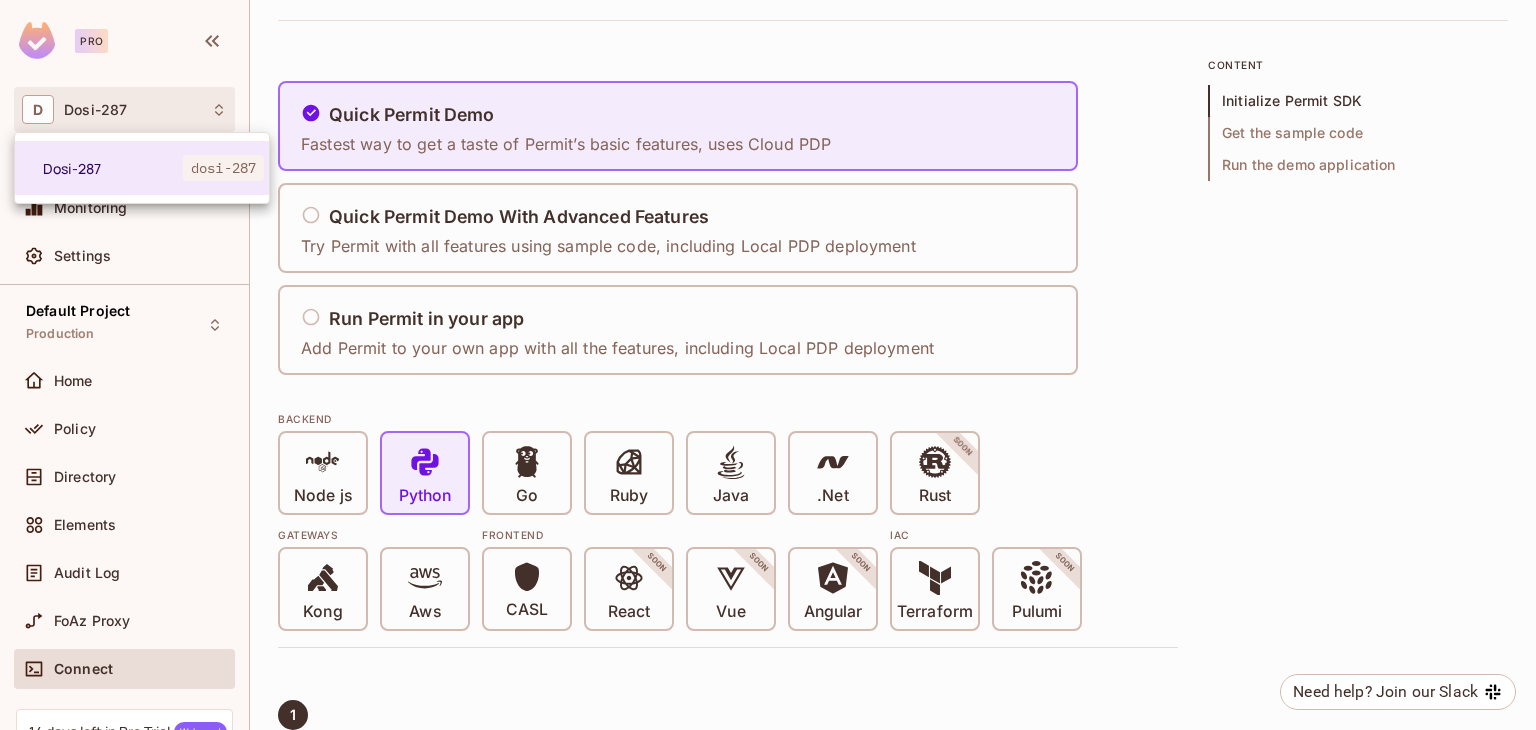 click at bounding box center (768, 365) 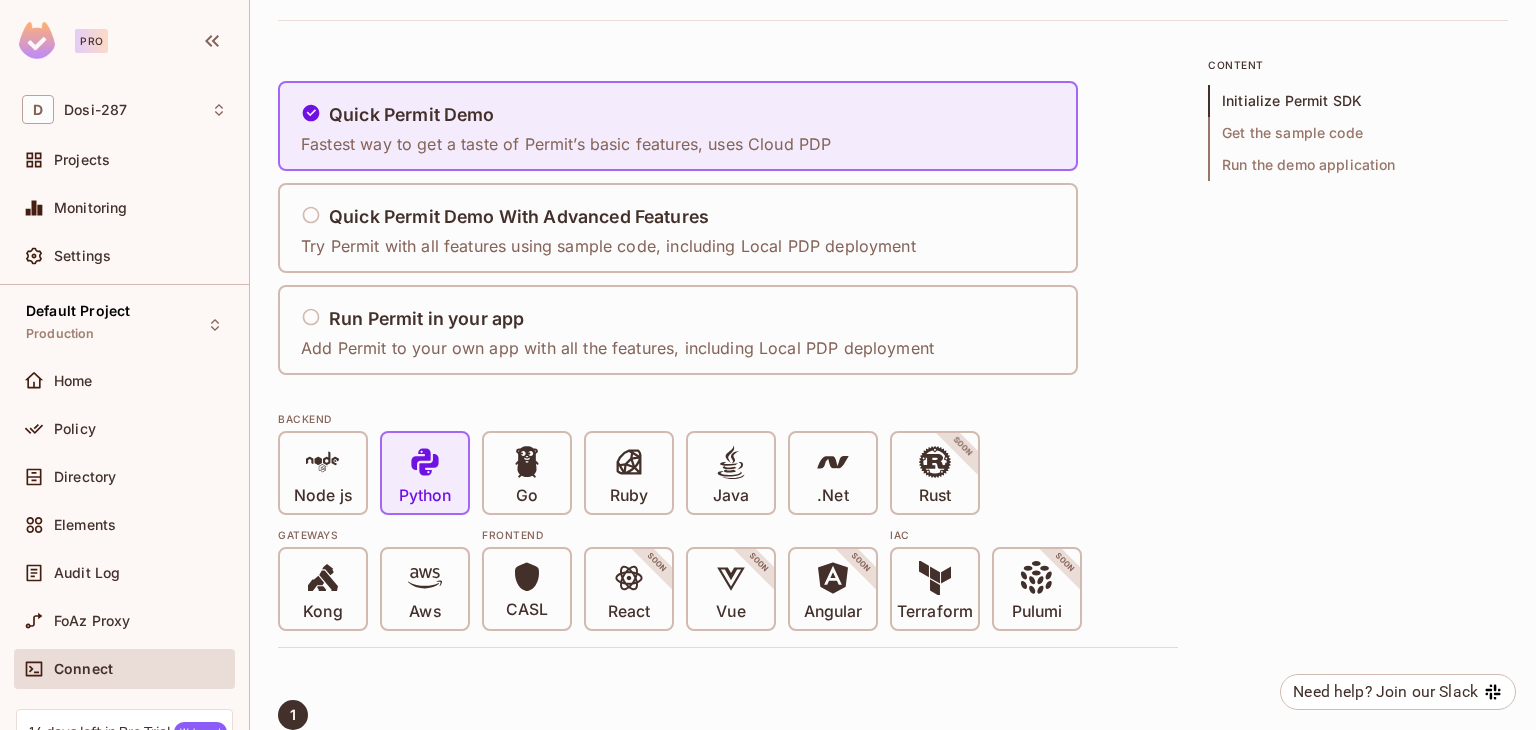 click on "Settings" at bounding box center [124, 256] 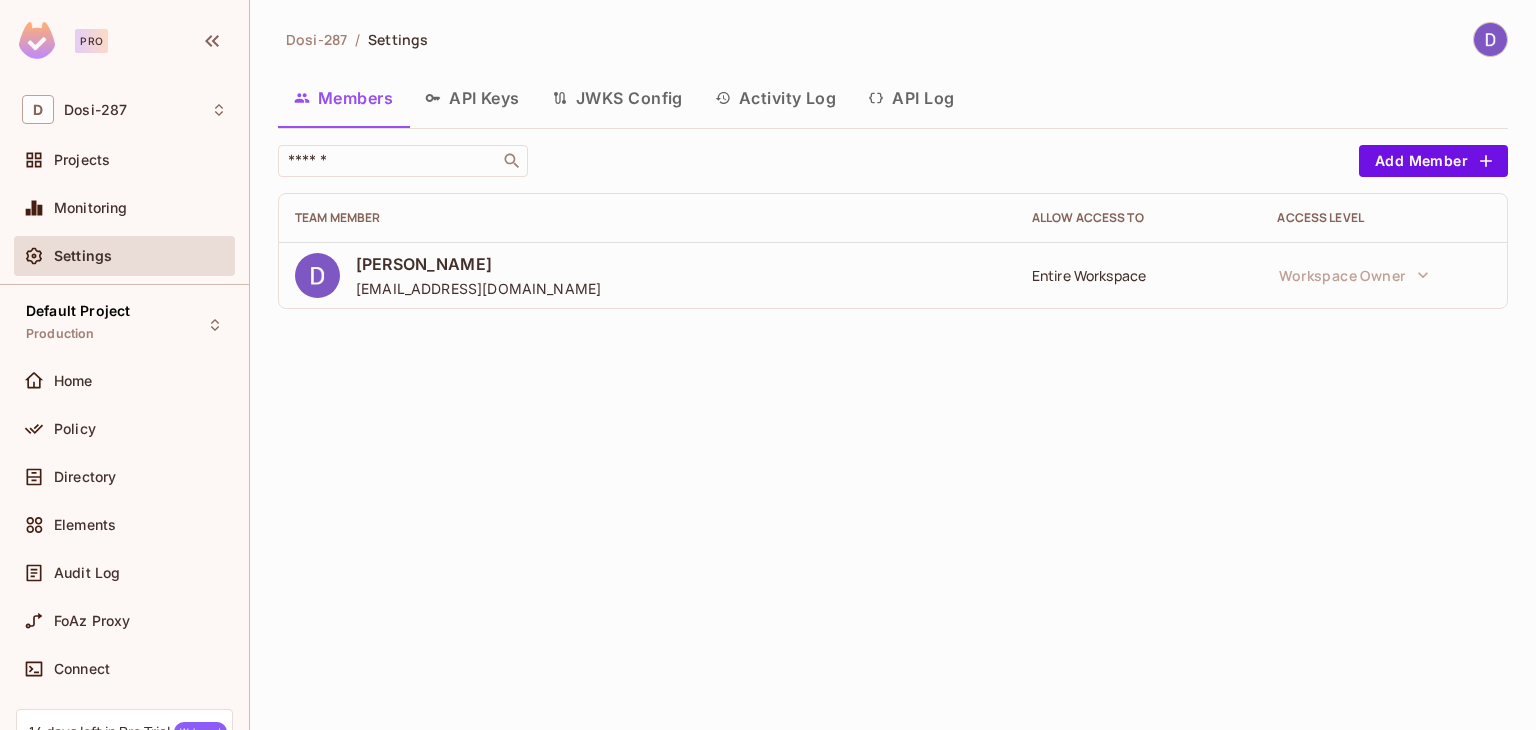 click on "API Keys" at bounding box center (472, 98) 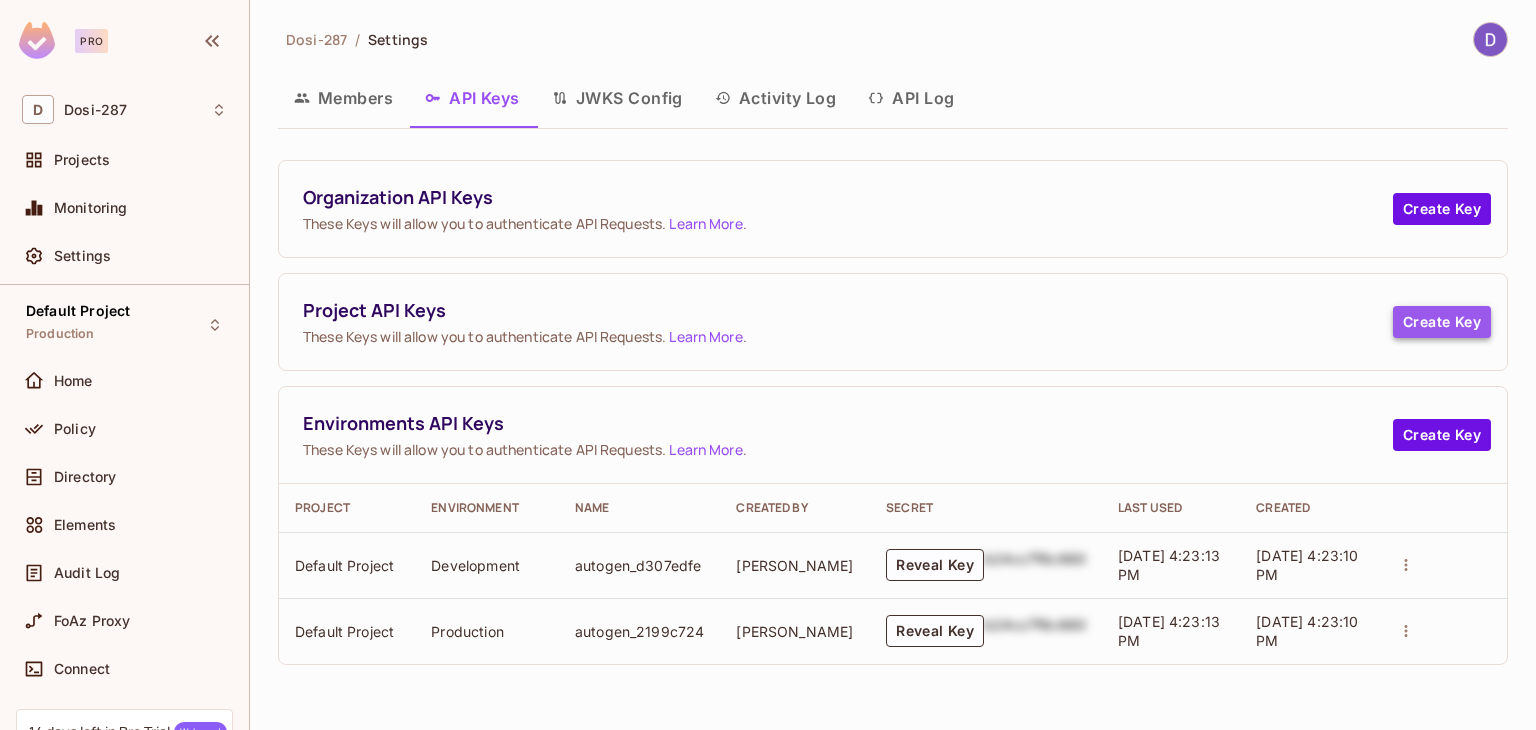 click on "Create Key" at bounding box center (1442, 322) 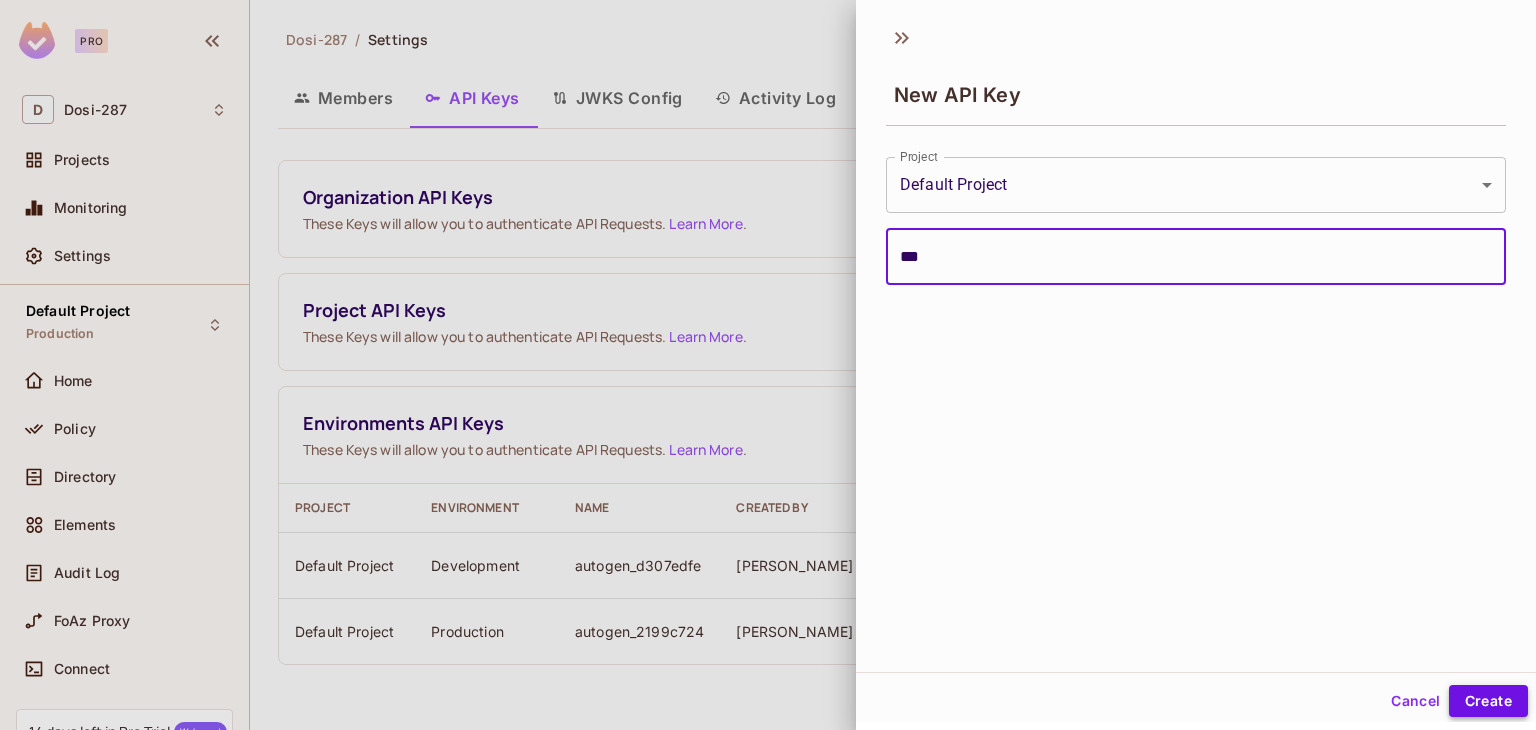 type on "***" 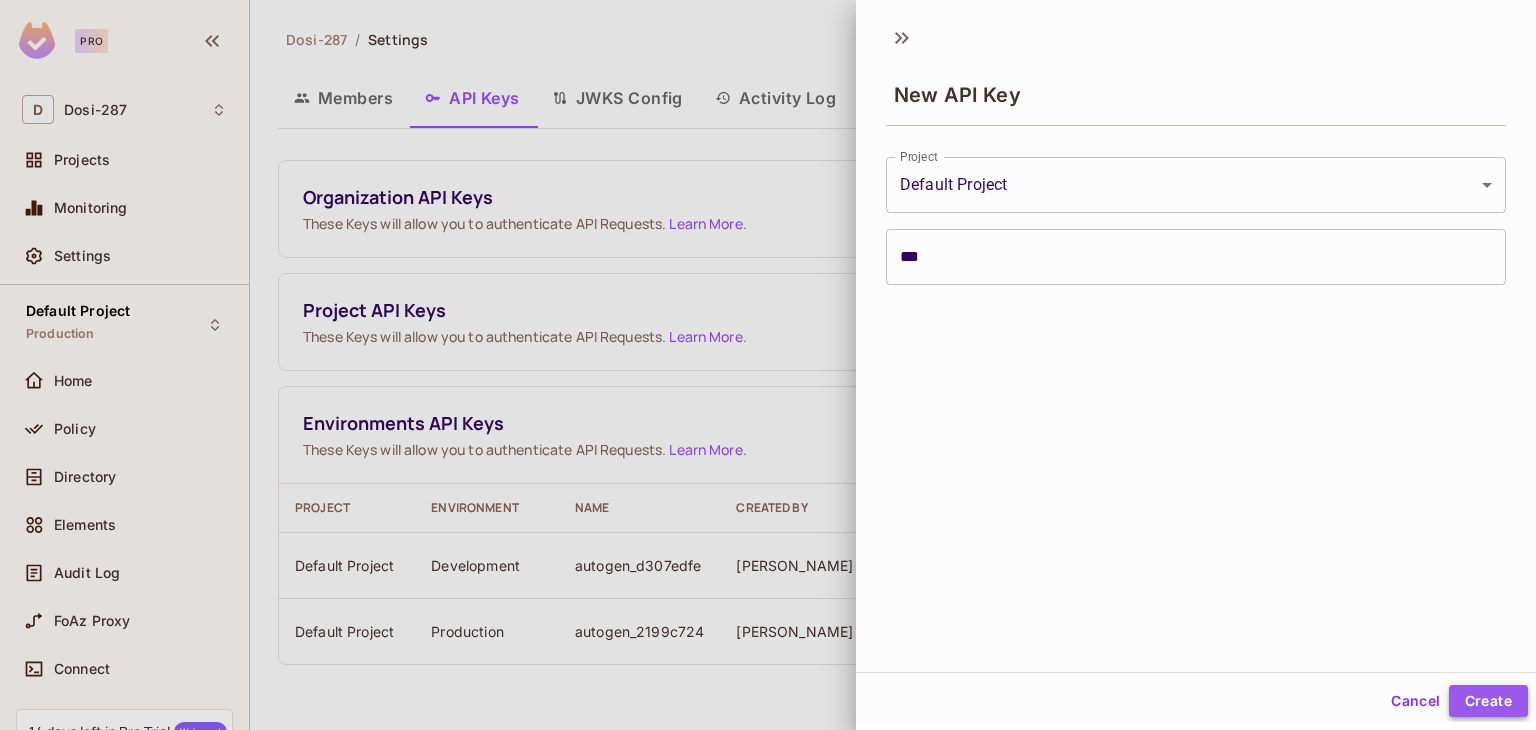 click on "Create" at bounding box center (1488, 701) 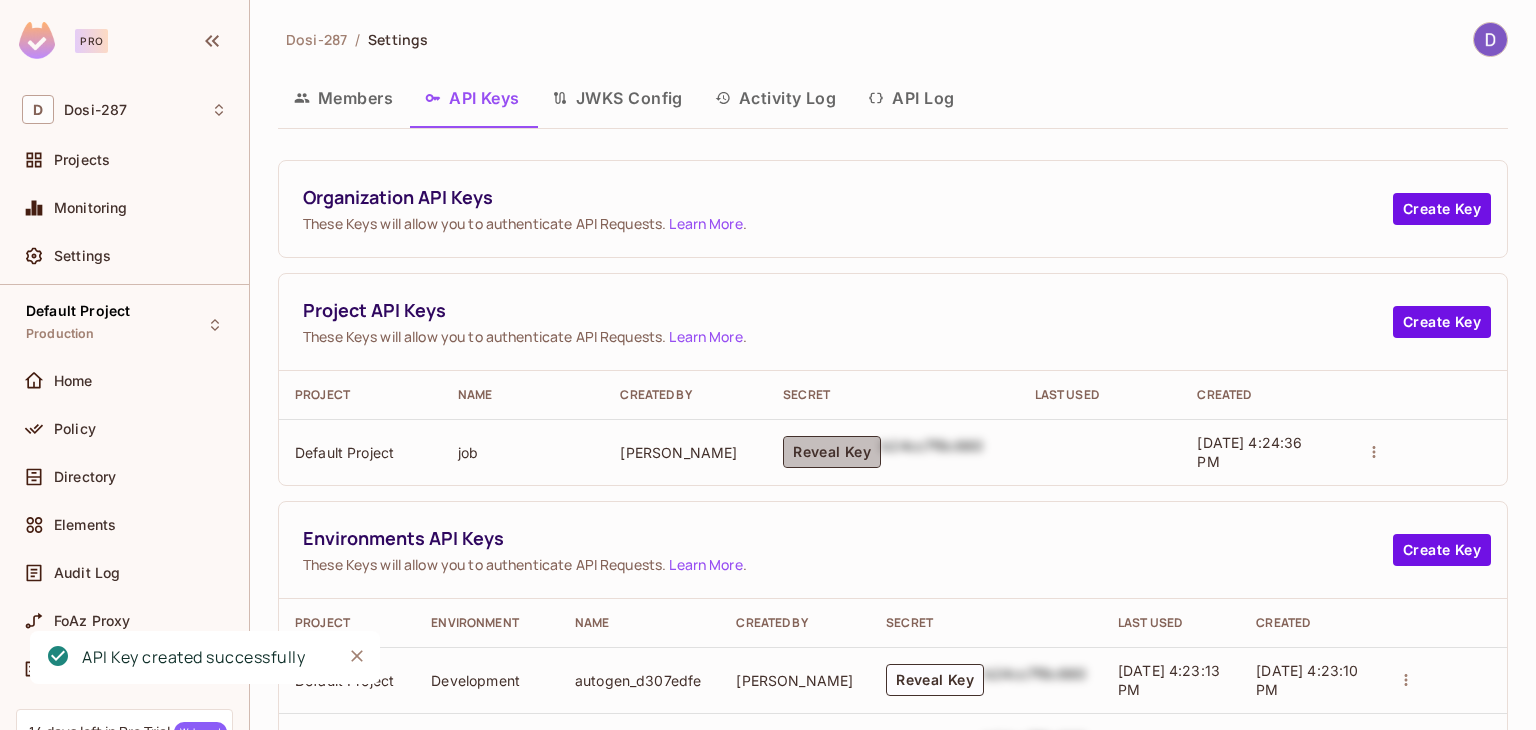 click on "Reveal Key" at bounding box center [832, 452] 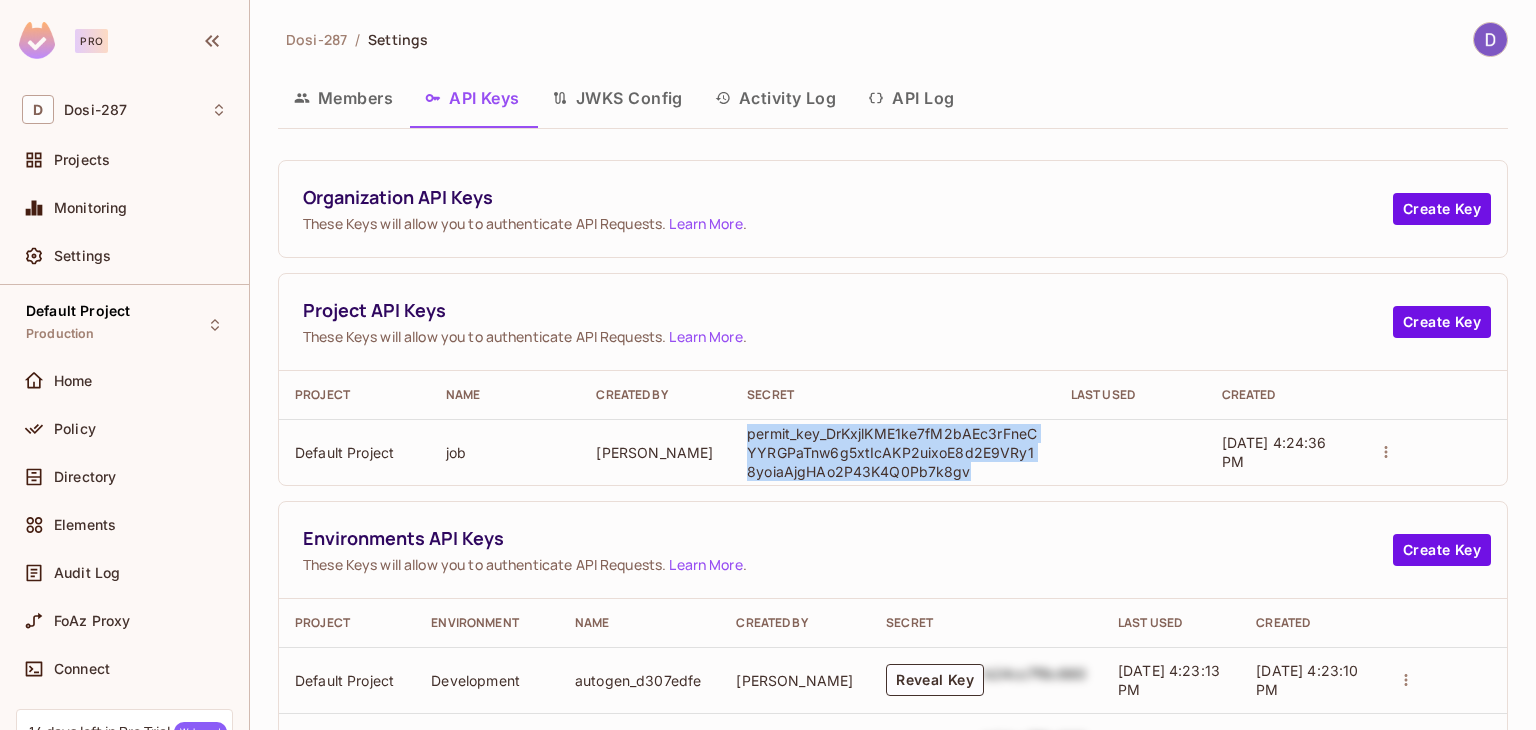 drag, startPoint x: 971, startPoint y: 465, endPoint x: 736, endPoint y: 433, distance: 237.16872 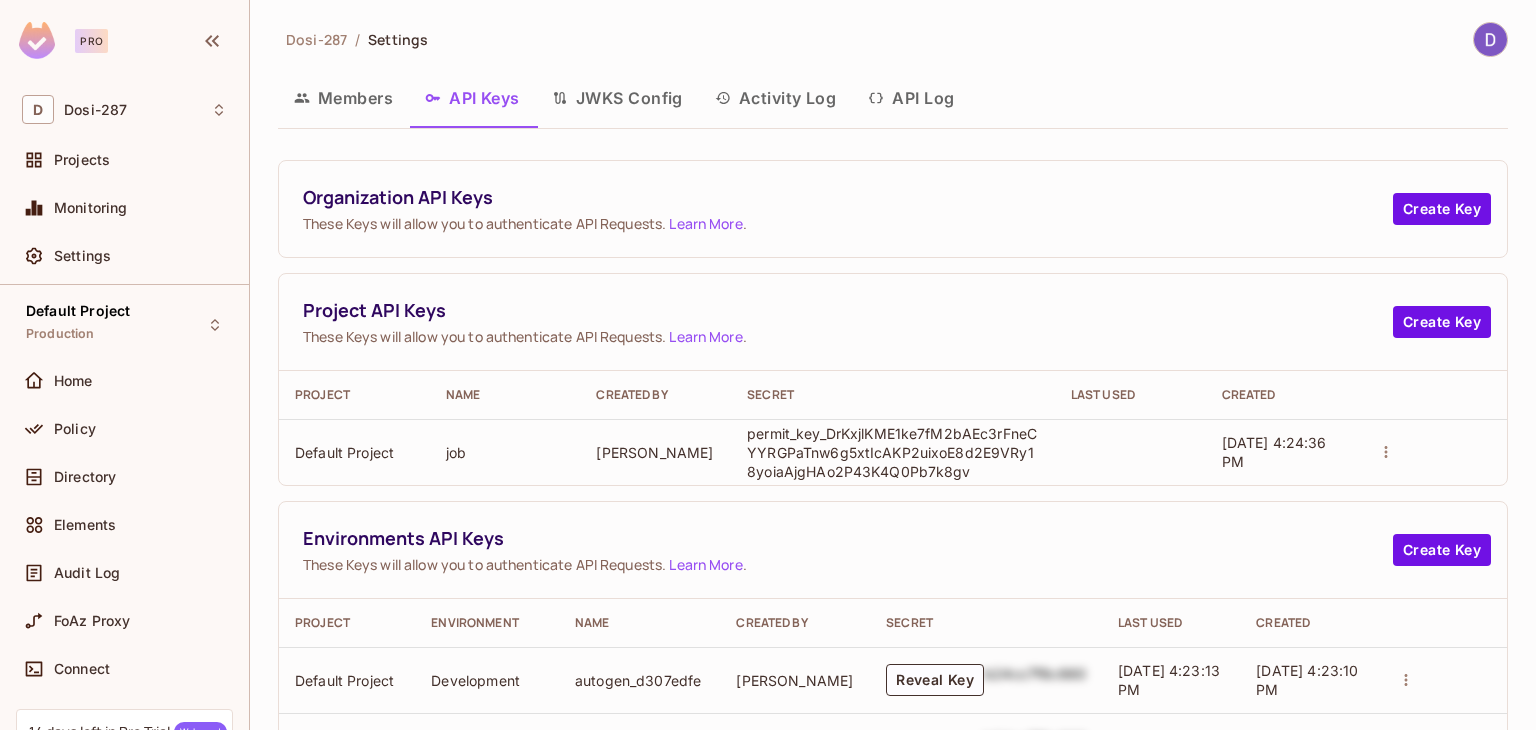 click on "Organization API Keys These Keys will allow you to authenticate API Requests.   Learn More . Create Key Project API Keys These Keys will allow you to authenticate API Requests.   Learn More . Create Key Project Name Created By Secret Last Used Created Default Project job Dosi [PERSON_NAME] permit_key_DrKxjlKME1ke7fM2bAEc3rFneCYYRGPaTnw6g5xtIcAKP2uixoE8d2E9VRy18yoiaAjgHAo2P43K4Q0Pb7k8gv [DATE] 4:24:36 PM Environments API Keys These Keys will allow you to authenticate API Requests.   Learn More . Create Key Project Environment Name Created By Secret Last Used Created Default Project Development autogen_d307edfe Dosi [PERSON_NAME] Reveal Key b24cc7f8c660 [DATE] 4:23:13 PM [DATE] 4:23:10 PM Default Project Production autogen_2199c724 [PERSON_NAME] Reveal Key b24cc7f8c660 [DATE] 4:23:13 PM [DATE] 4:23:10 PM" at bounding box center [893, 470] 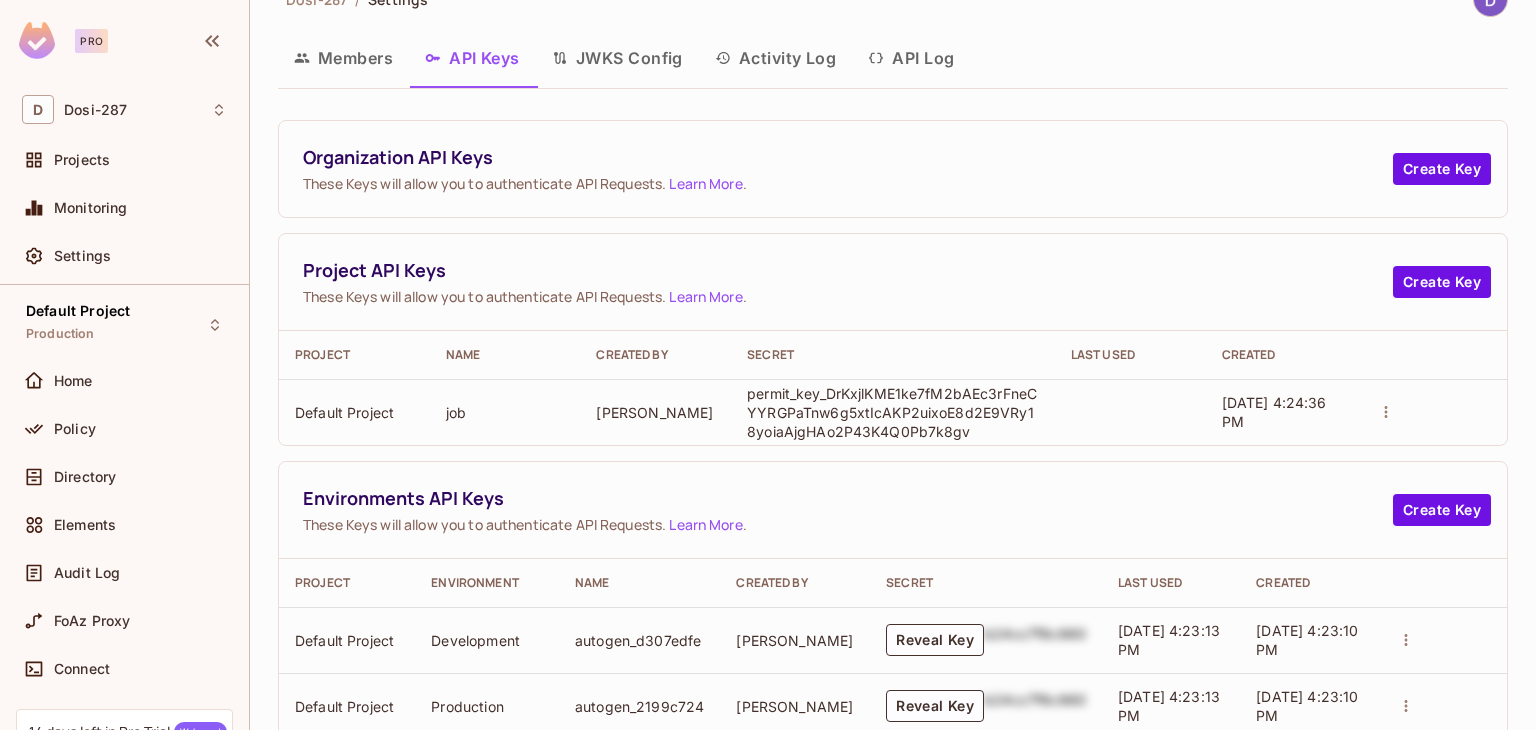 scroll, scrollTop: 92, scrollLeft: 0, axis: vertical 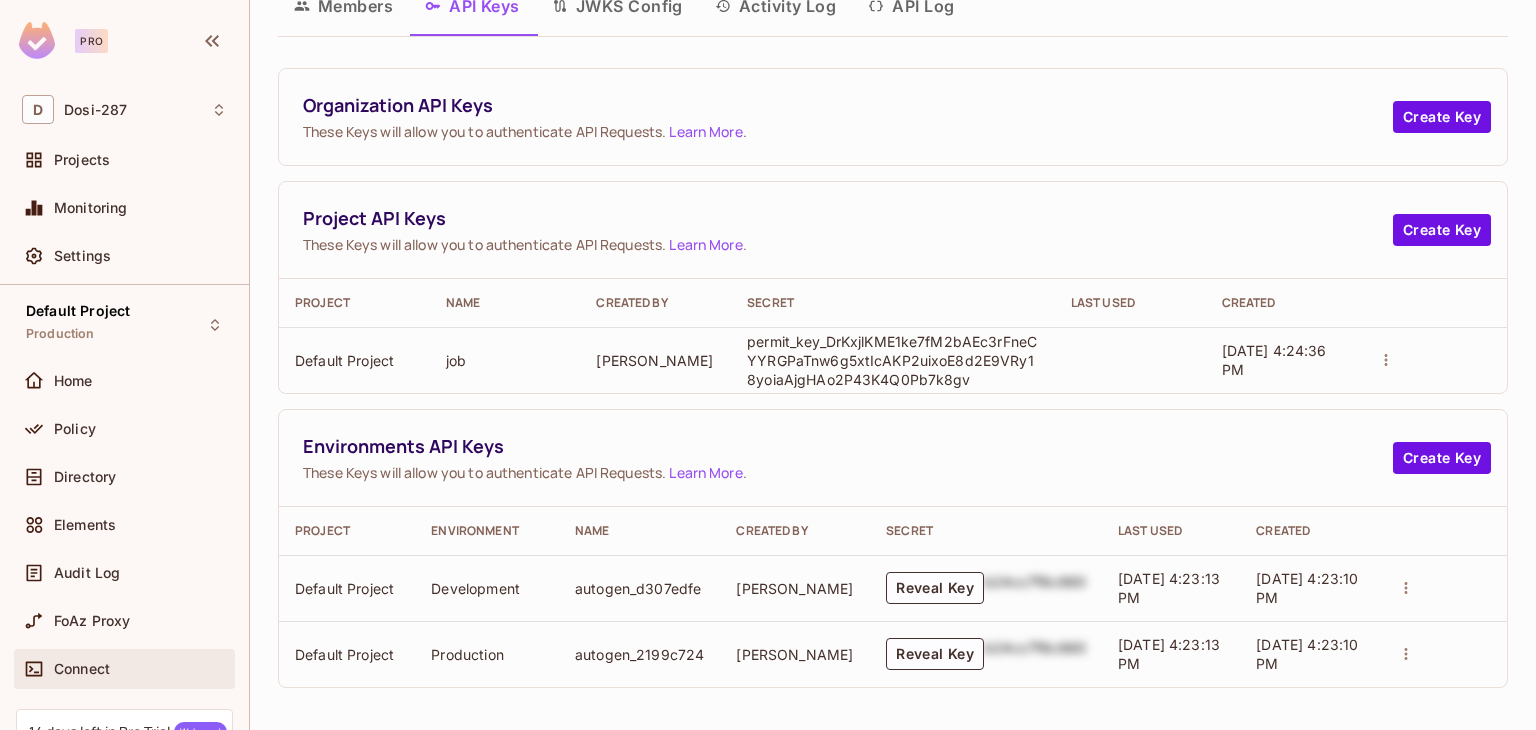 click on "Connect" at bounding box center (124, 669) 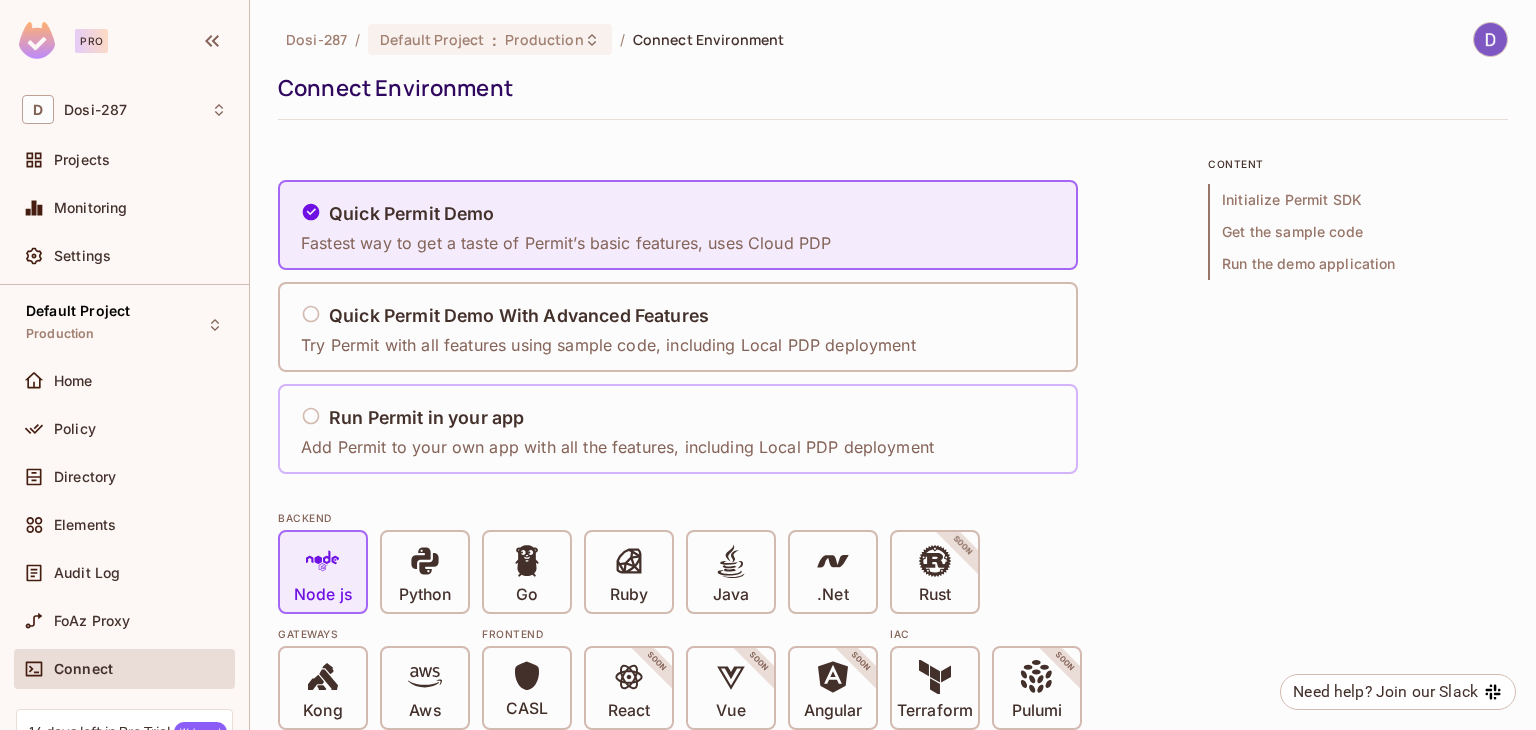 click on "Add Permit to your own app with all the features, including Local PDP deployment" at bounding box center (617, 447) 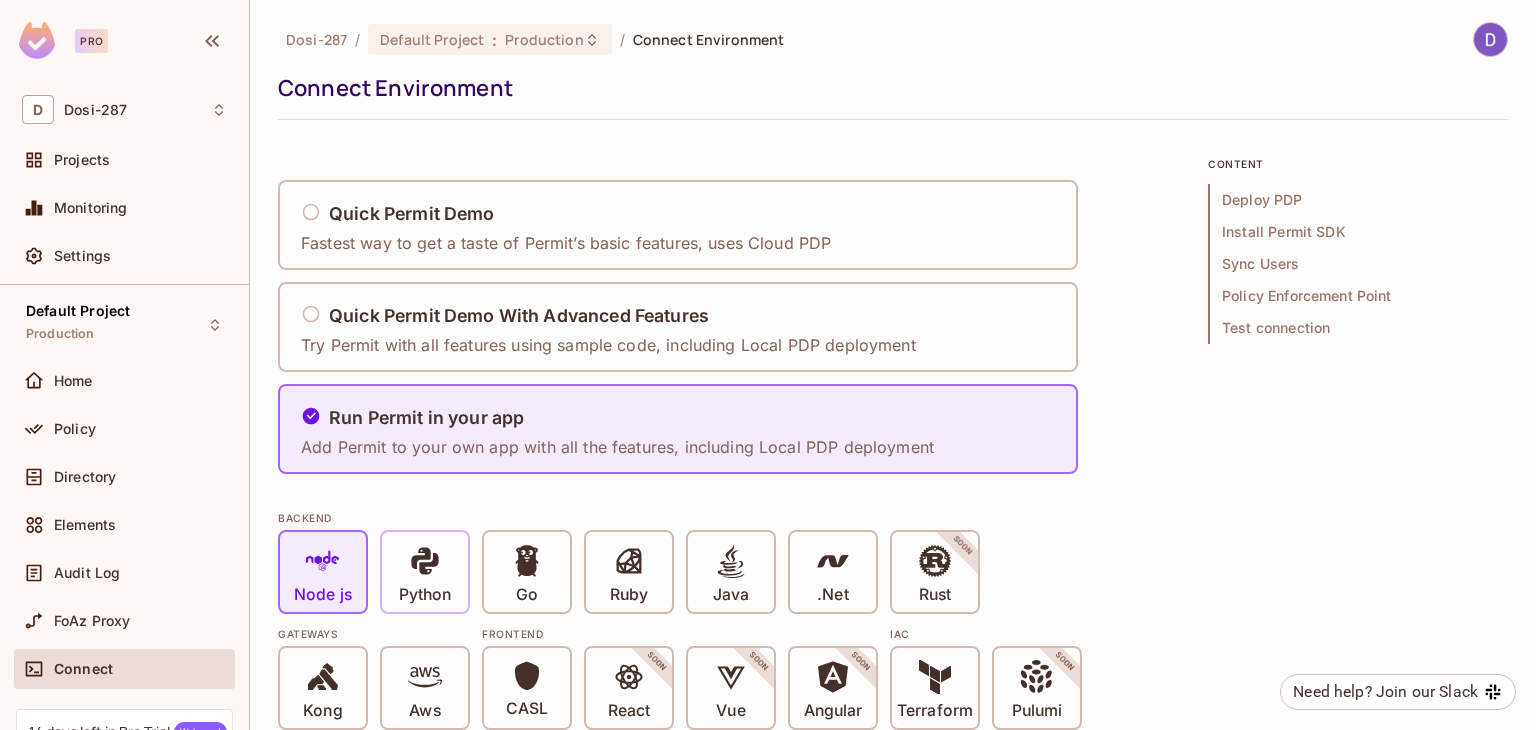 click 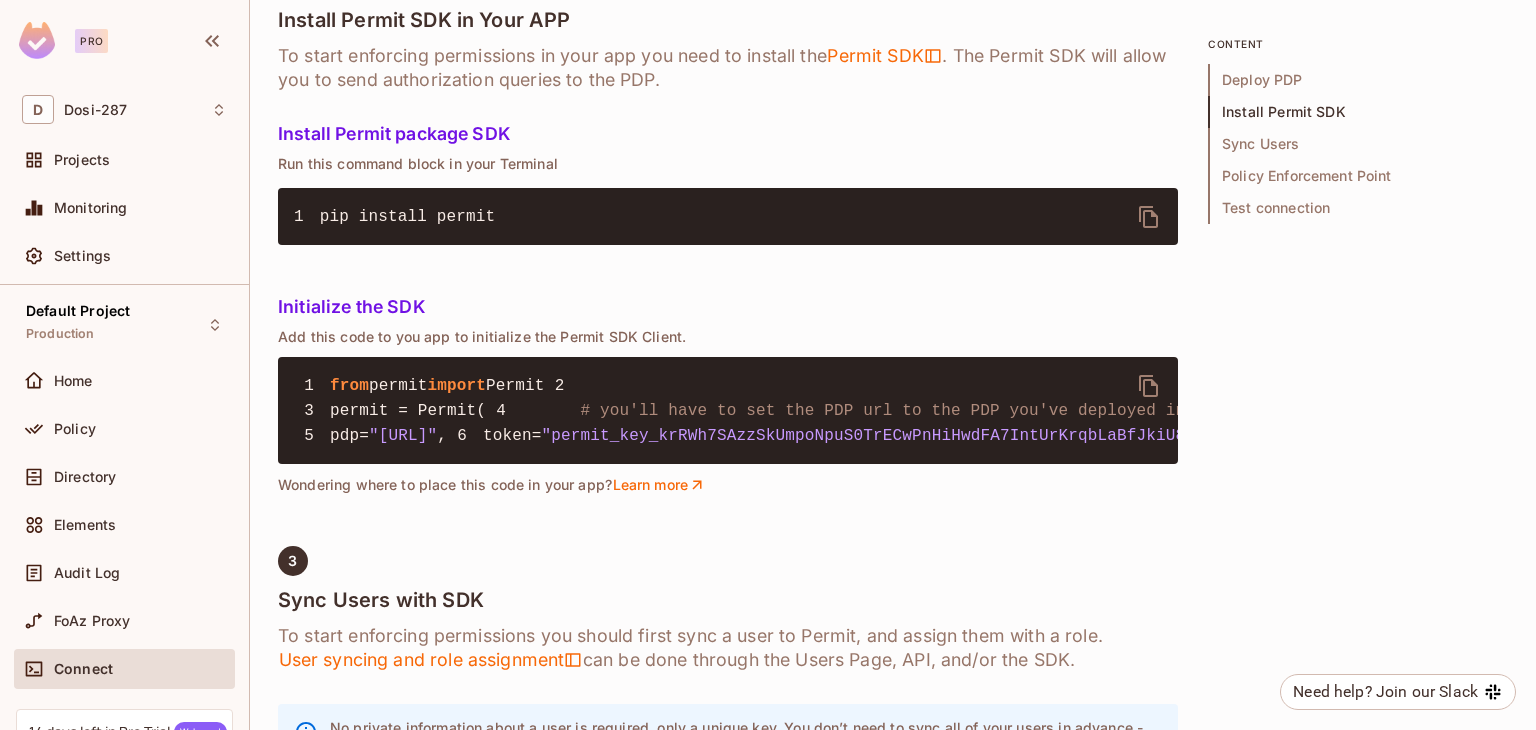 scroll, scrollTop: 1403, scrollLeft: 0, axis: vertical 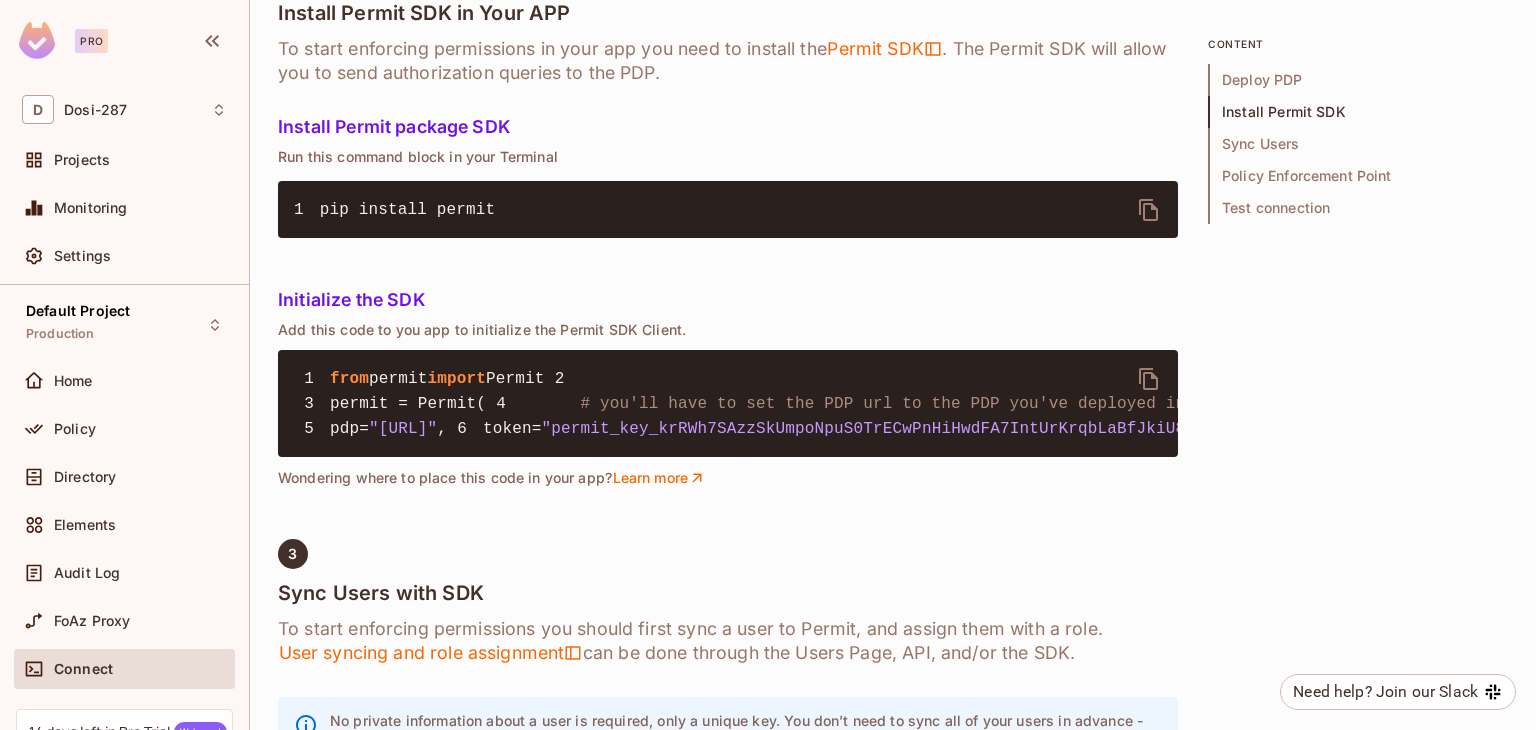 click 